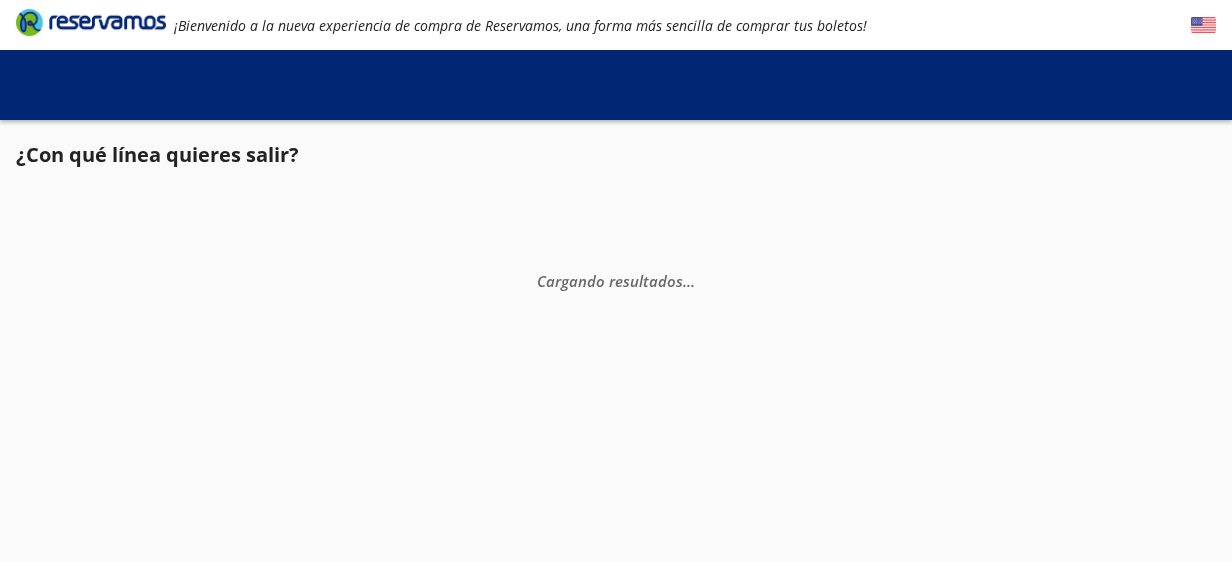 scroll, scrollTop: 0, scrollLeft: 0, axis: both 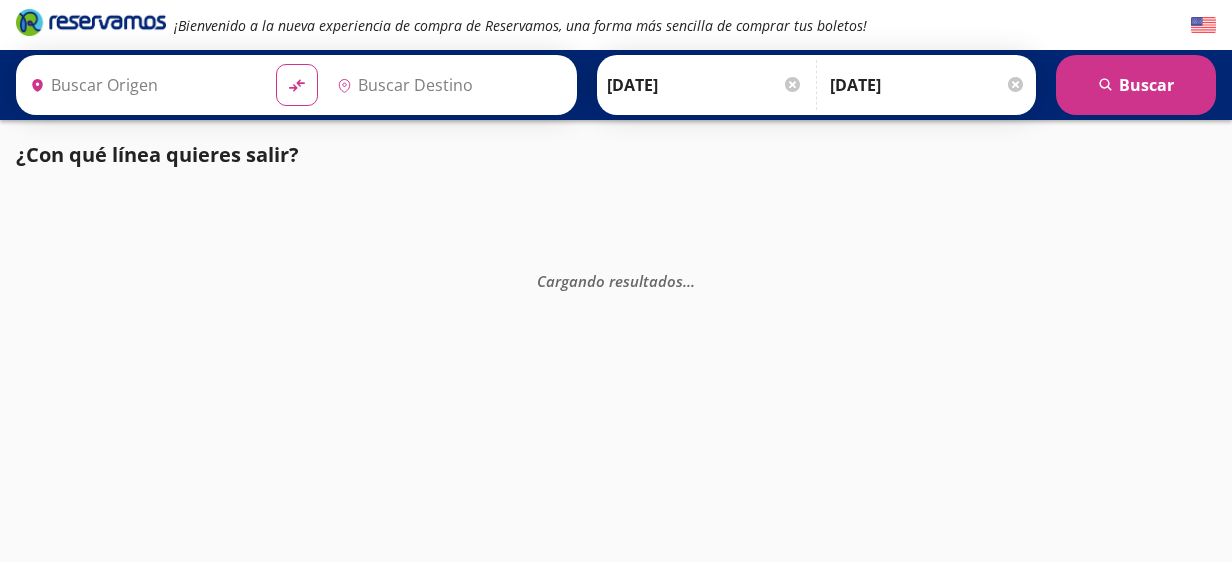 type on "[GEOGRAPHIC_DATA], [GEOGRAPHIC_DATA]" 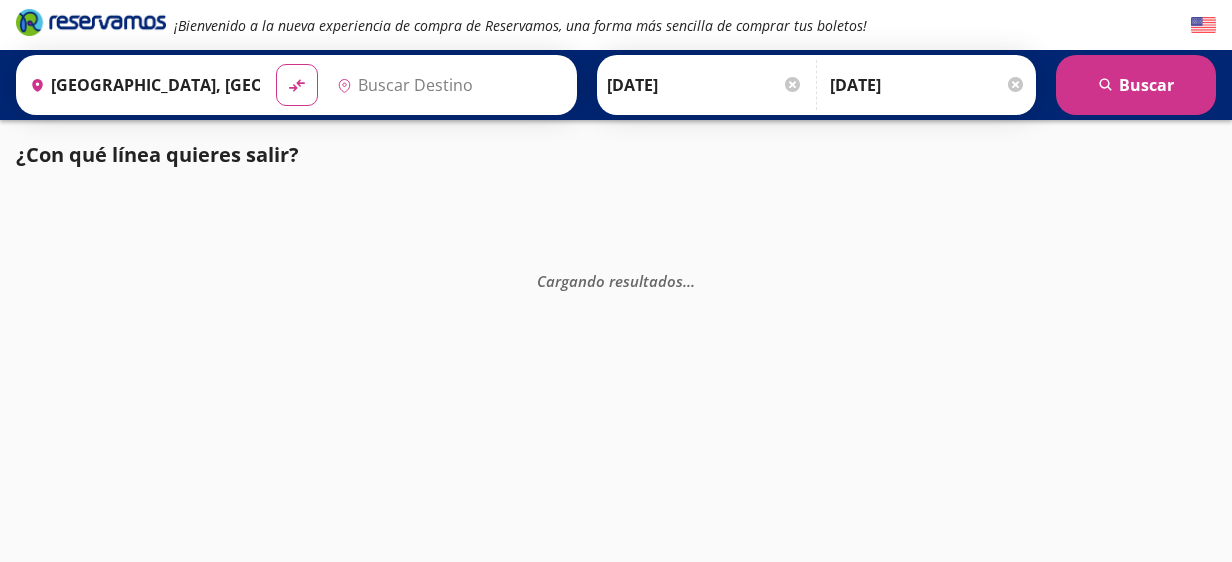 type on "Maravatío, [GEOGRAPHIC_DATA]" 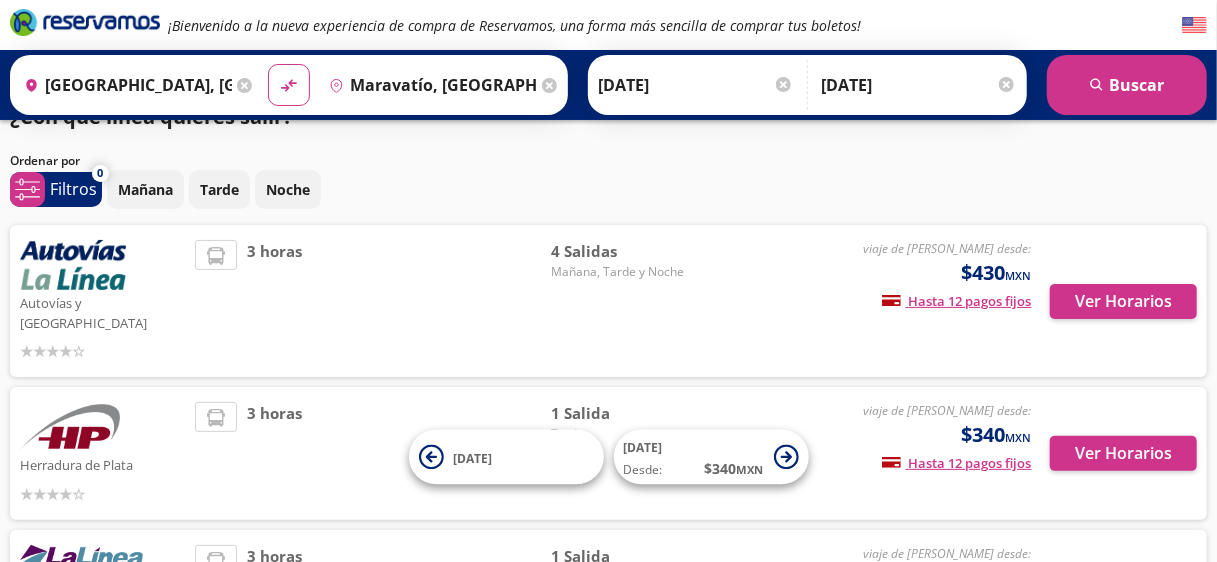scroll, scrollTop: 7, scrollLeft: 0, axis: vertical 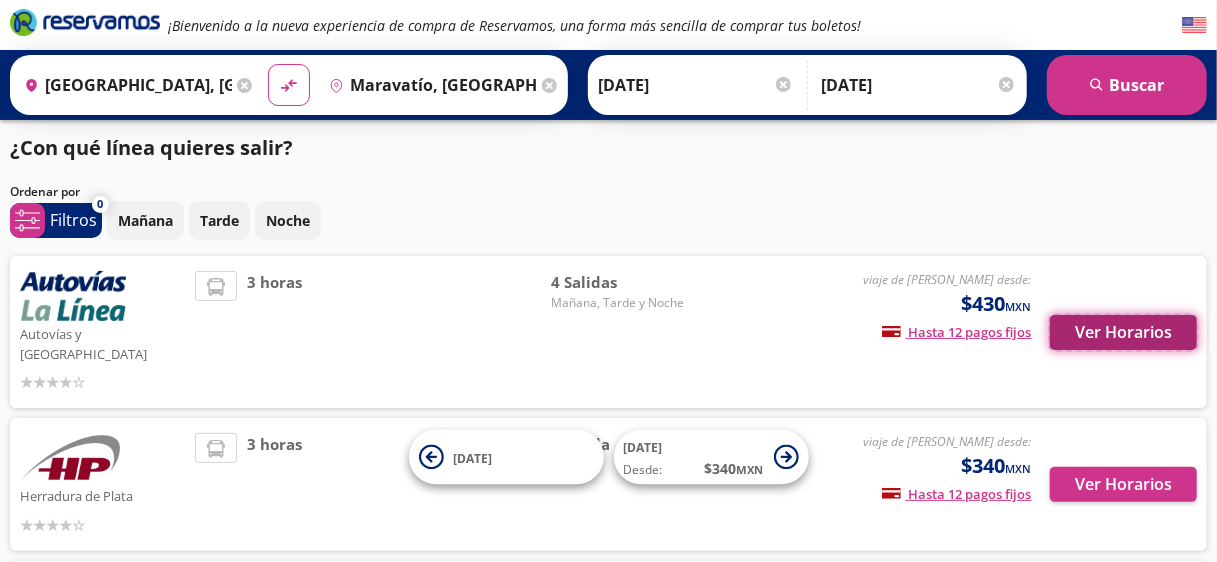 click on "Ver Horarios" at bounding box center [1123, 332] 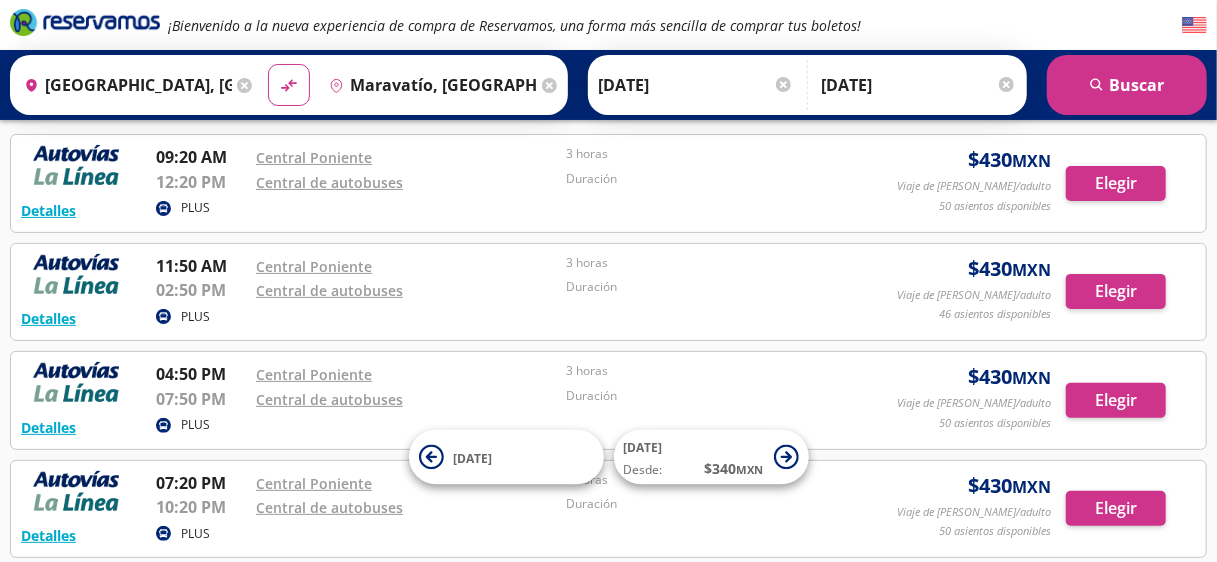 scroll, scrollTop: 64, scrollLeft: 0, axis: vertical 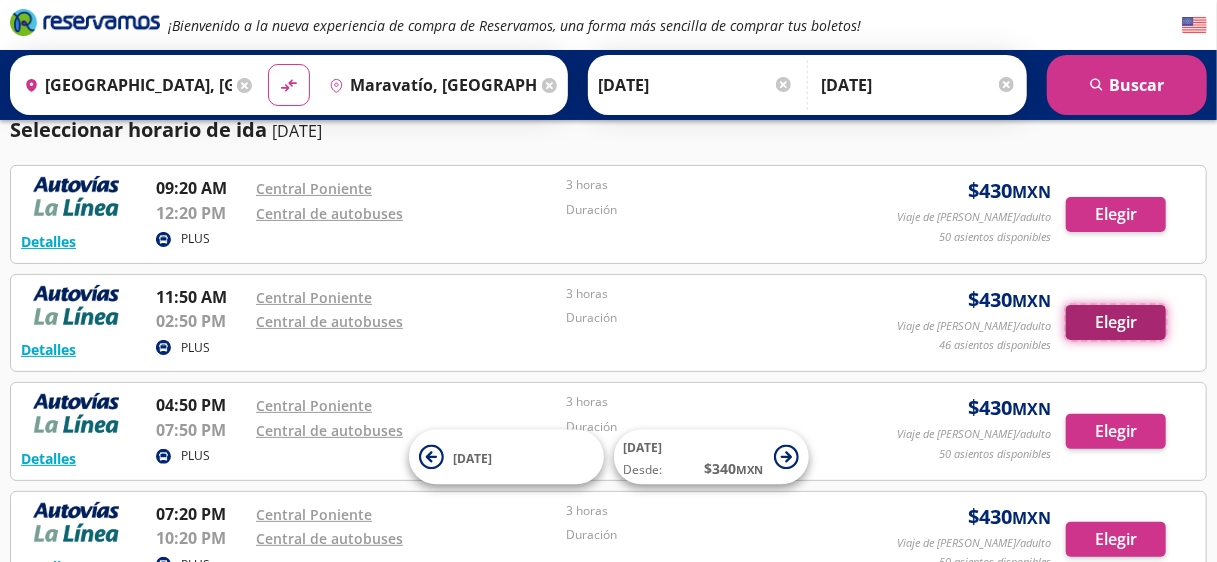 click on "Elegir" at bounding box center [1116, 322] 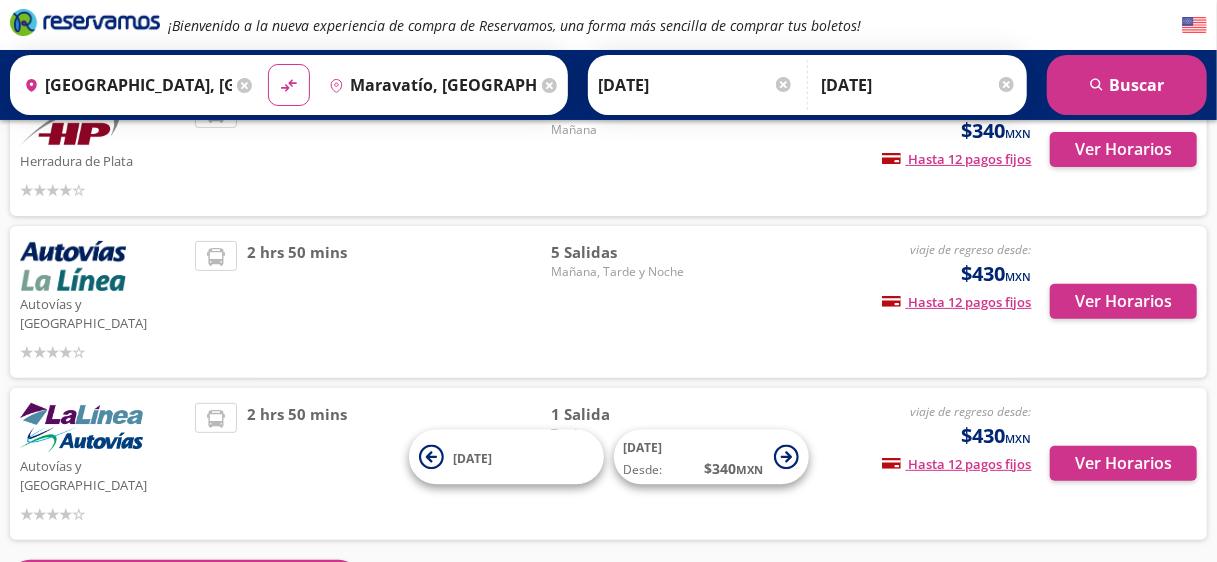 scroll, scrollTop: 200, scrollLeft: 0, axis: vertical 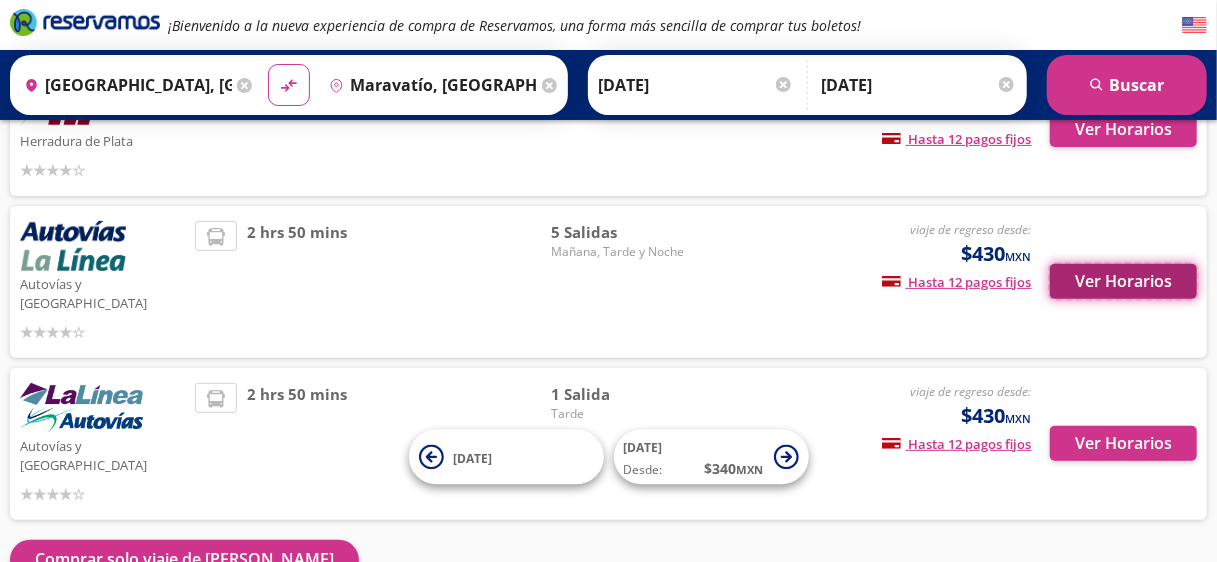 click on "Ver Horarios" at bounding box center (1123, 281) 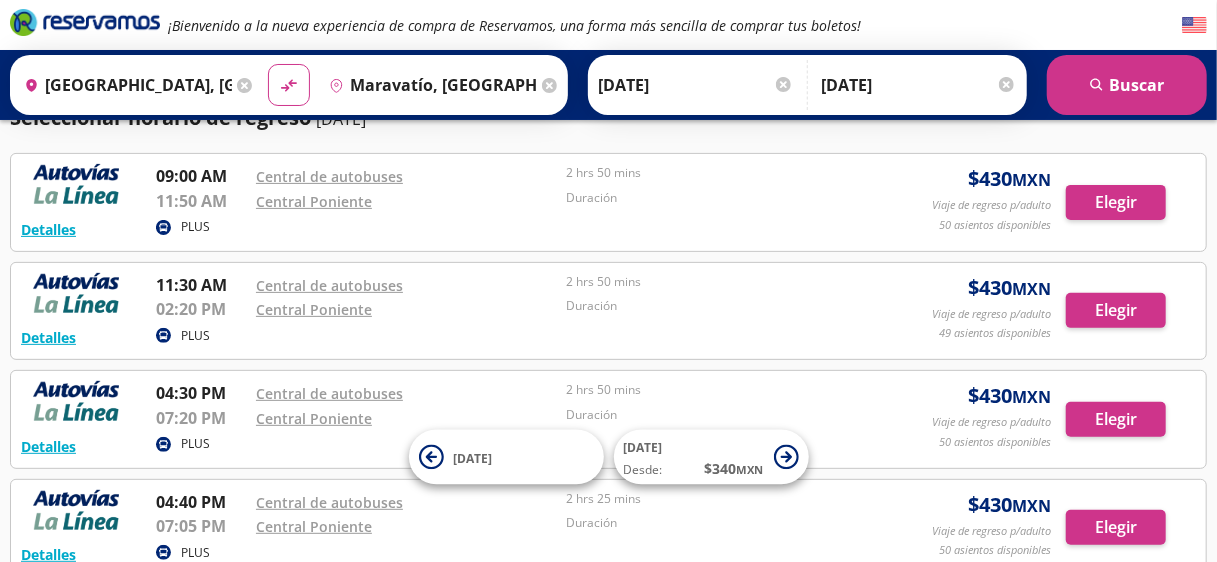scroll, scrollTop: 200, scrollLeft: 0, axis: vertical 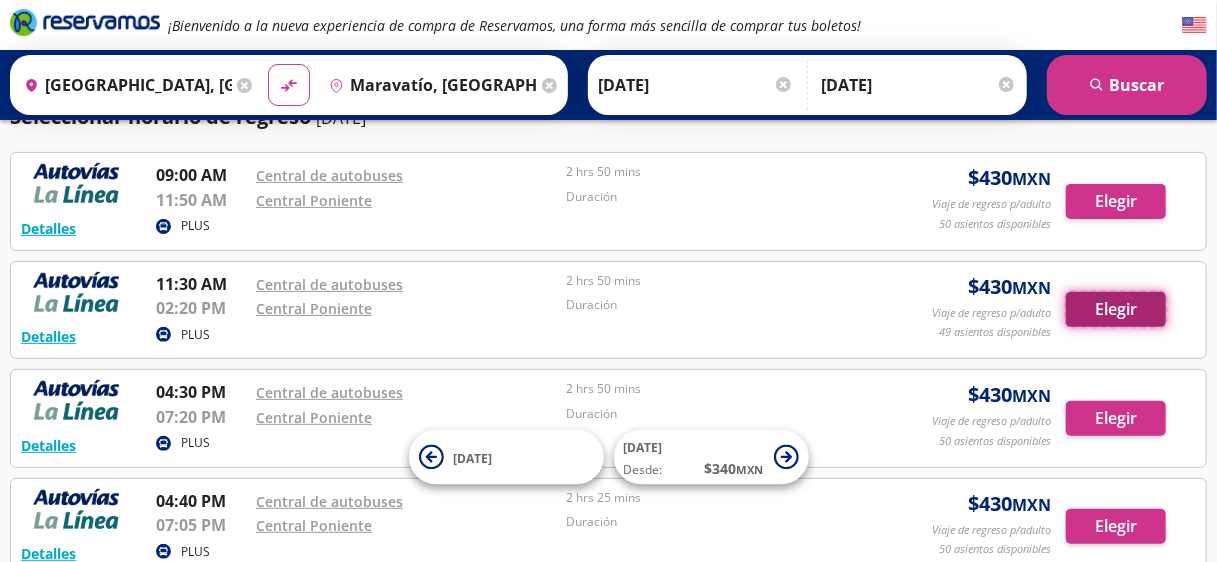 click on "Elegir" at bounding box center [1116, 309] 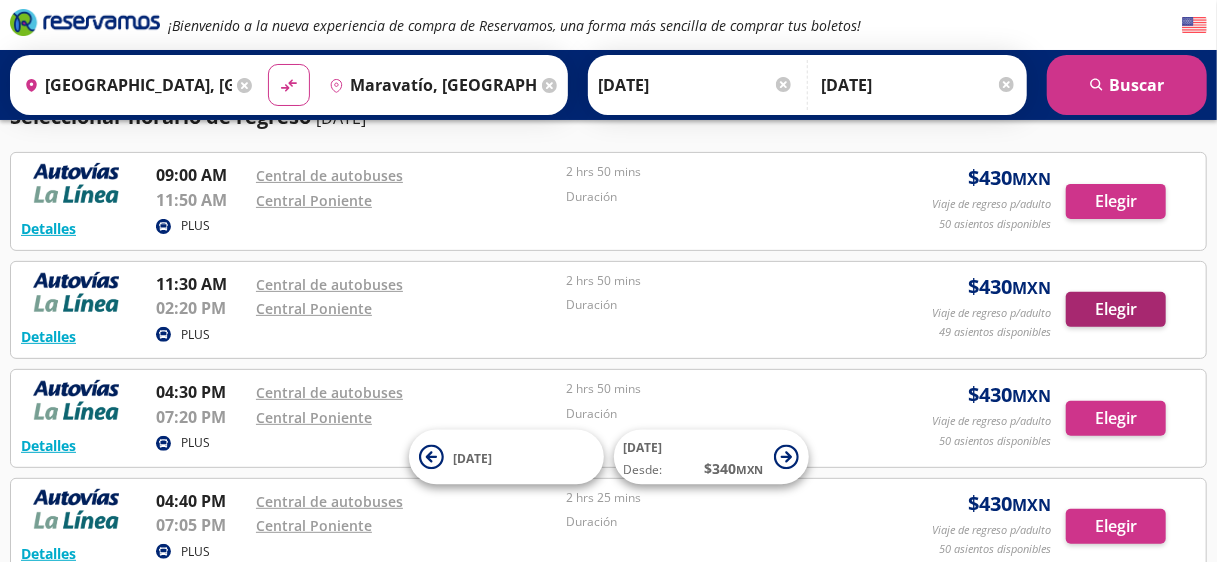 scroll, scrollTop: 0, scrollLeft: 0, axis: both 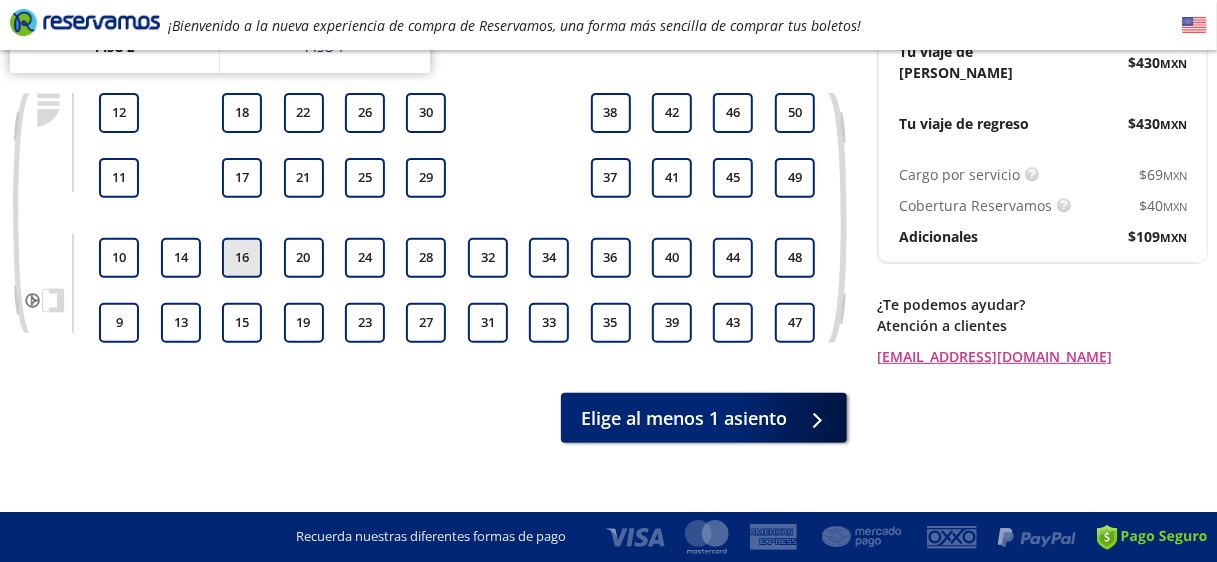 click on "16" at bounding box center [242, 258] 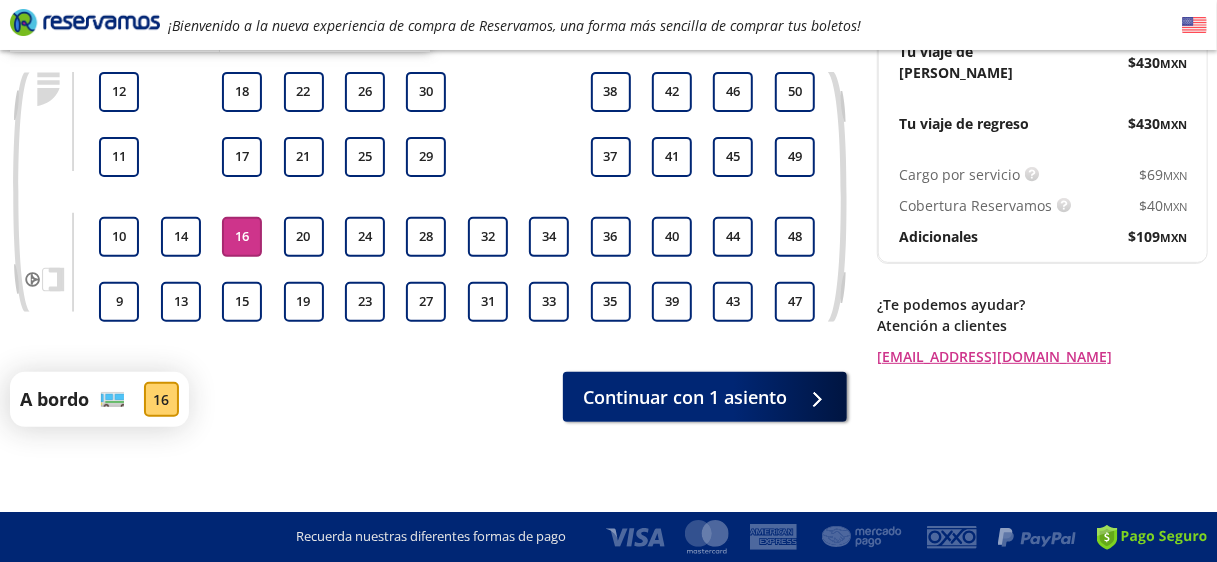 click on "16" at bounding box center (242, 237) 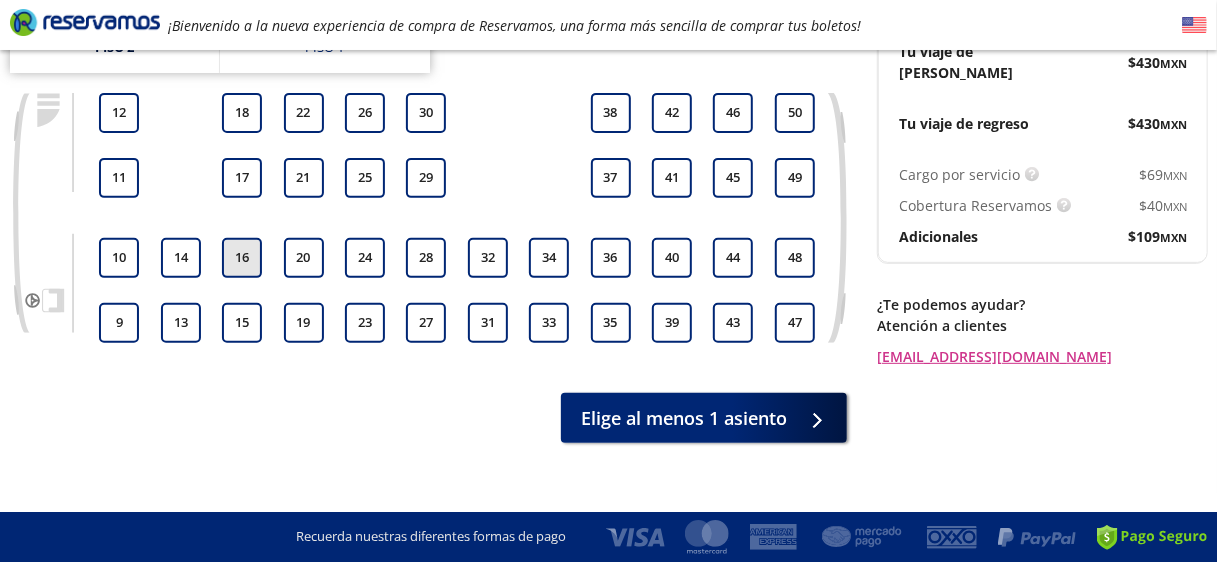 click on "16" at bounding box center [242, 258] 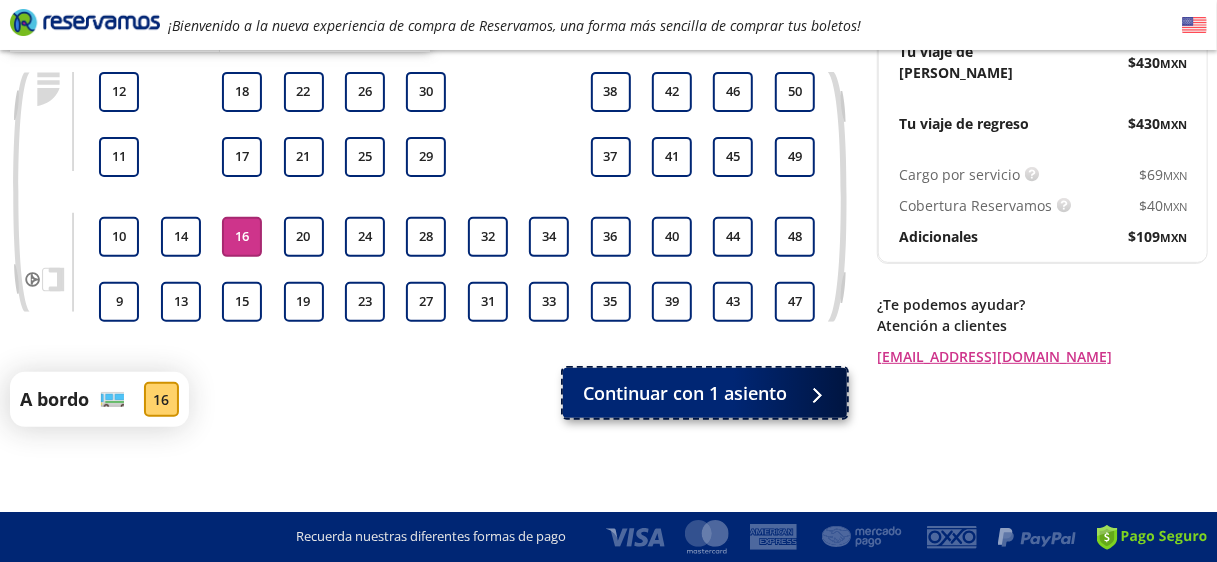 click on "Continuar con 1 asiento" at bounding box center [685, 393] 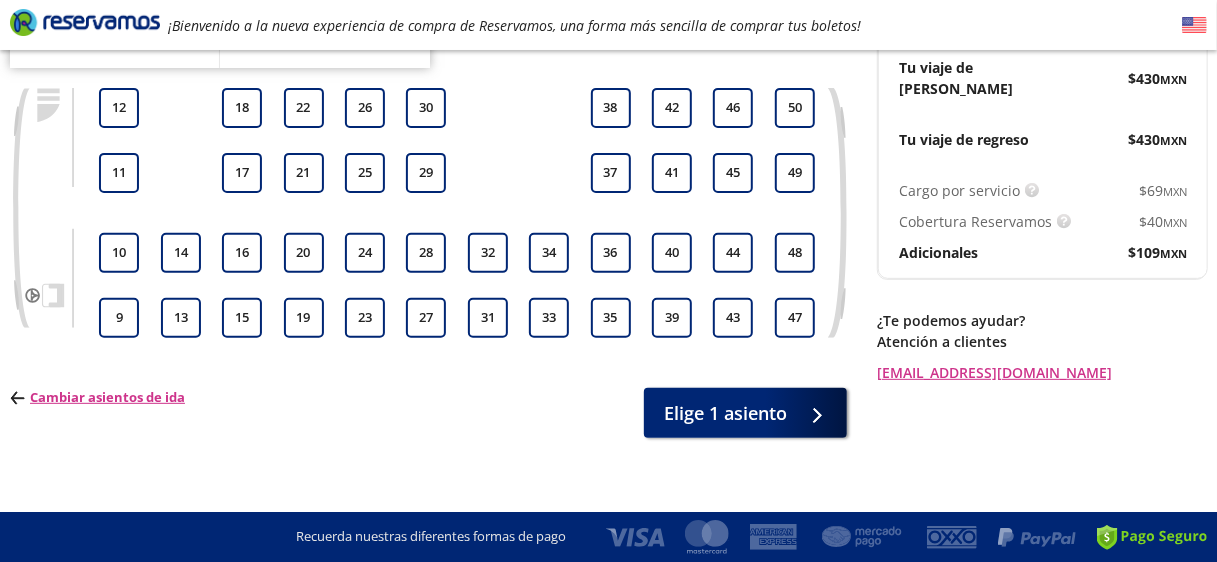 scroll, scrollTop: 270, scrollLeft: 0, axis: vertical 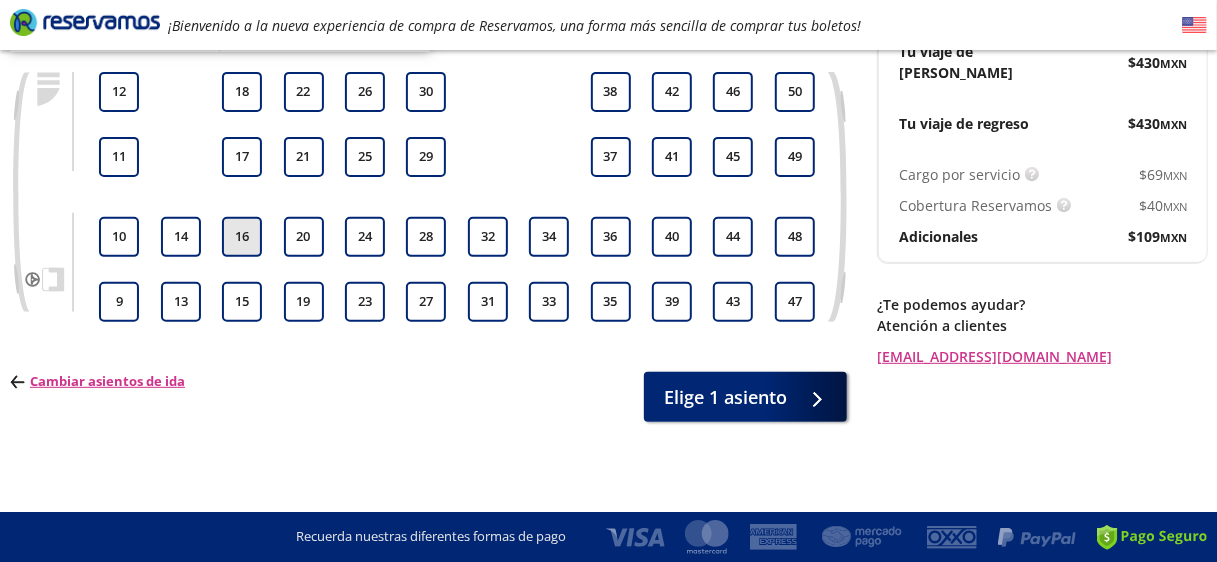 click on "16" at bounding box center [242, 237] 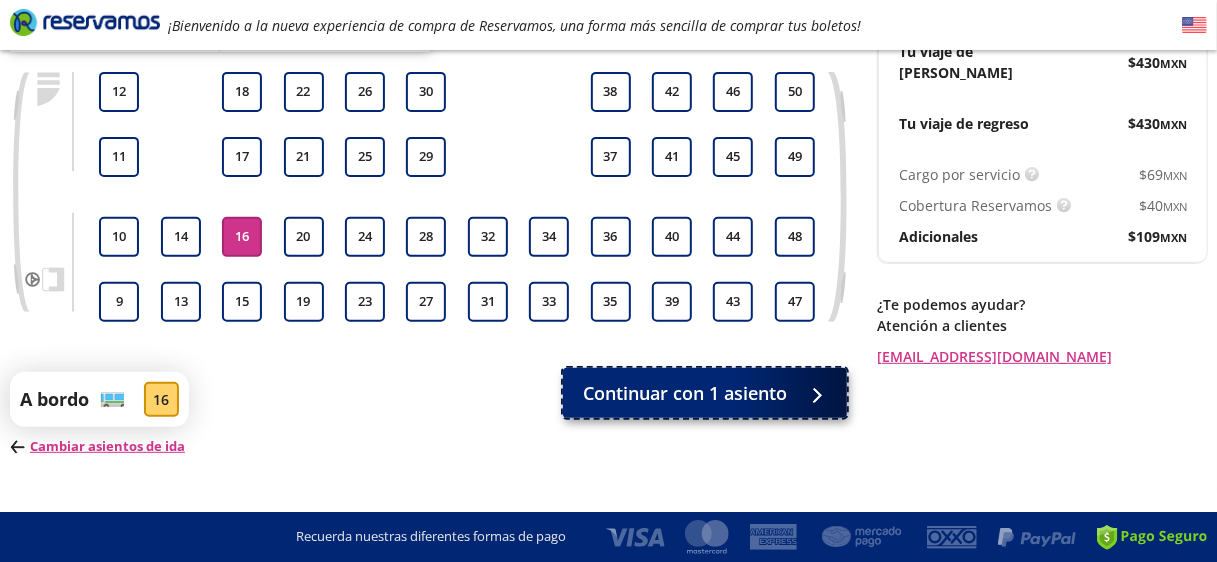 click on "Continuar con 1 asiento" at bounding box center [685, 393] 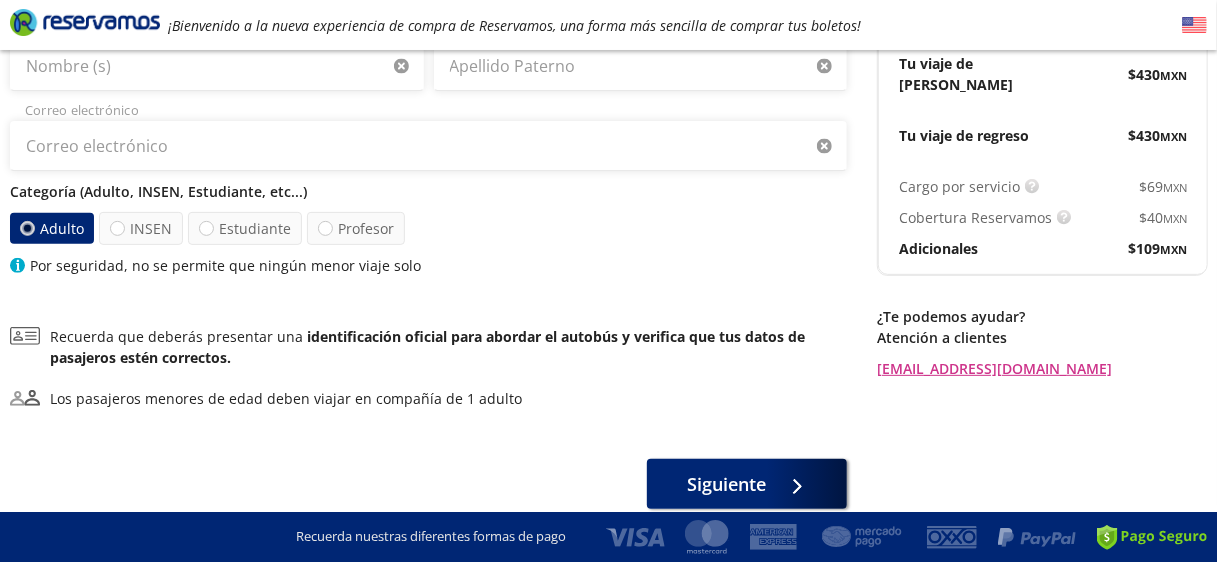 scroll, scrollTop: 344, scrollLeft: 0, axis: vertical 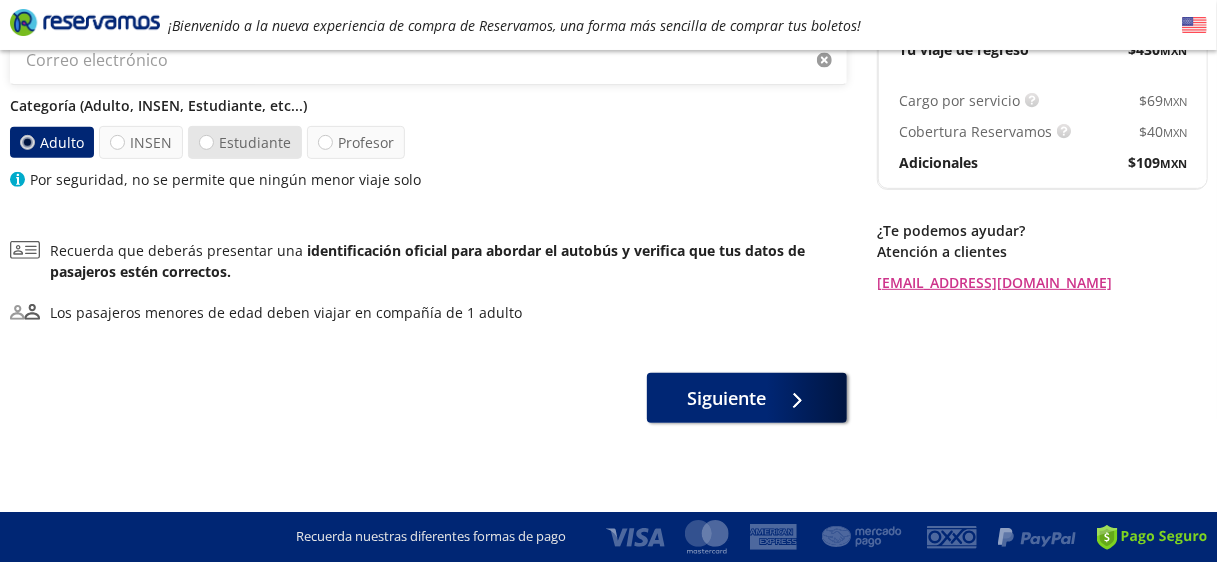 click on "Estudiante" at bounding box center [245, 142] 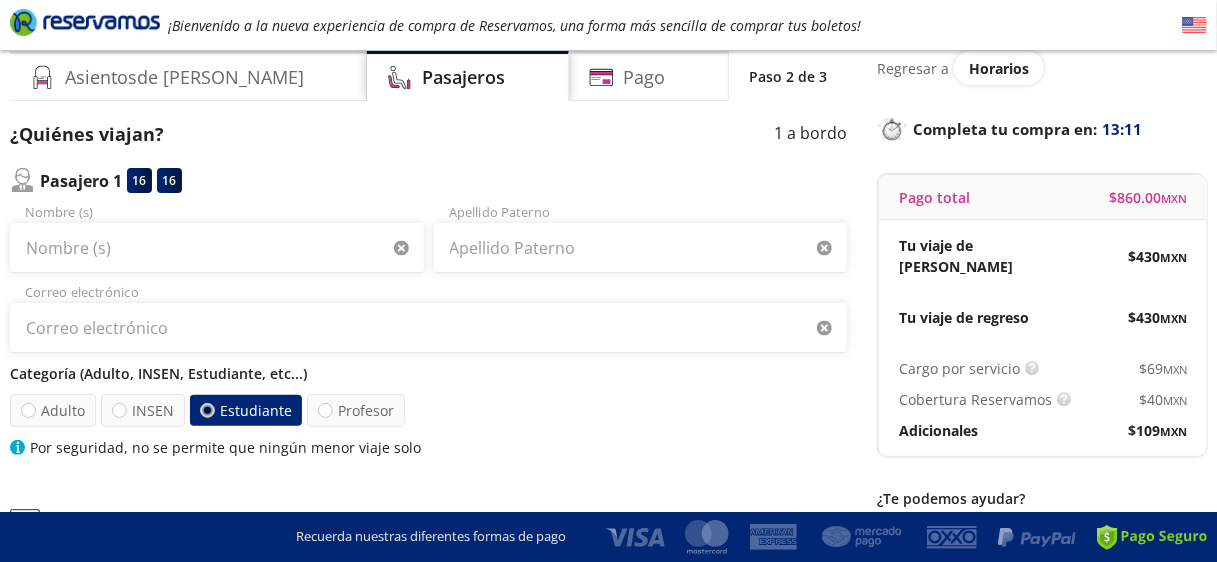 scroll, scrollTop: 44, scrollLeft: 0, axis: vertical 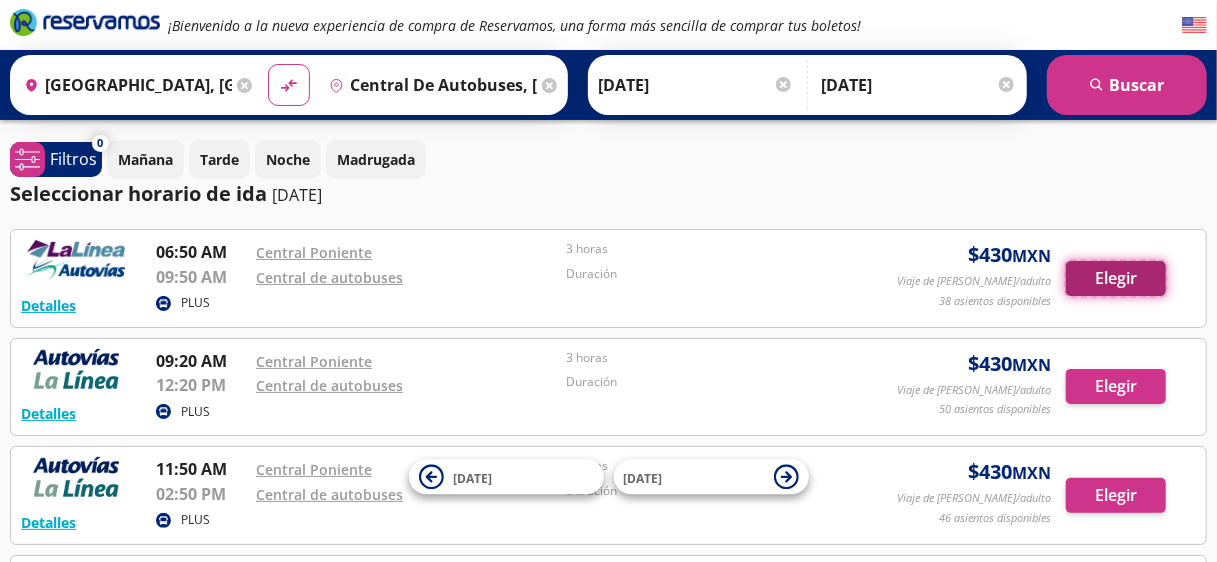 click on "Elegir" at bounding box center [1116, 278] 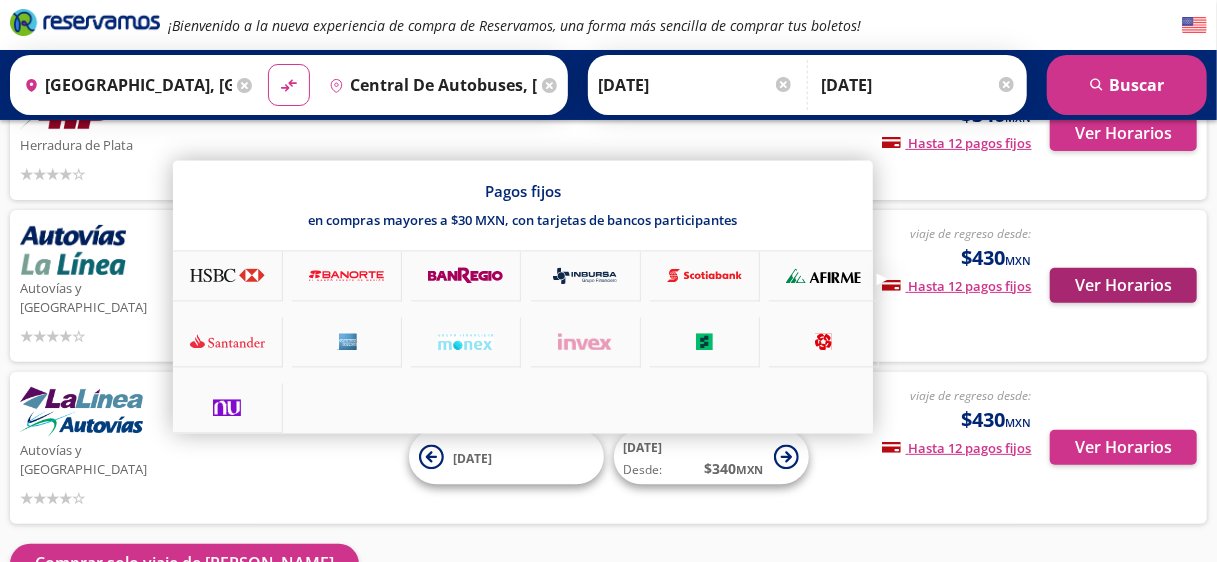 scroll, scrollTop: 200, scrollLeft: 0, axis: vertical 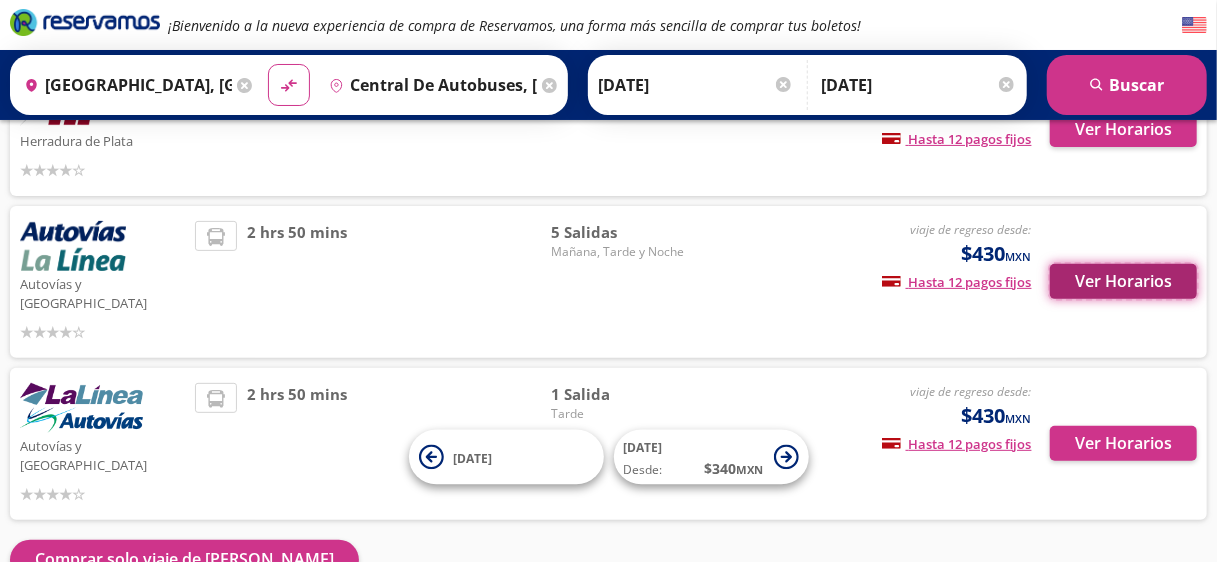 click on "Ver Horarios" at bounding box center [1123, 281] 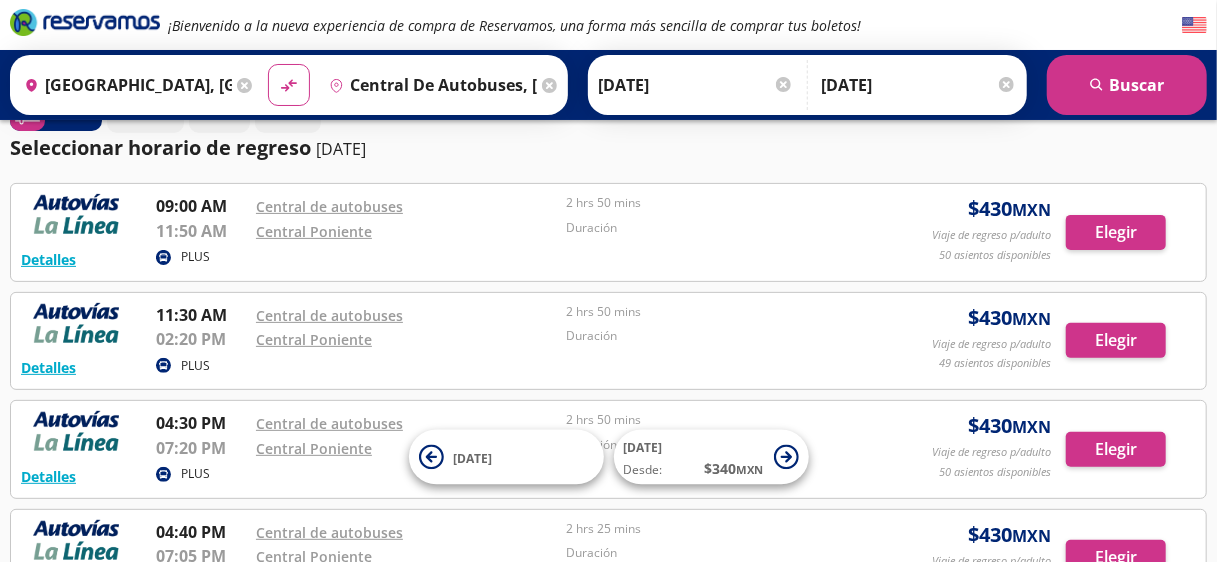 scroll, scrollTop: 200, scrollLeft: 0, axis: vertical 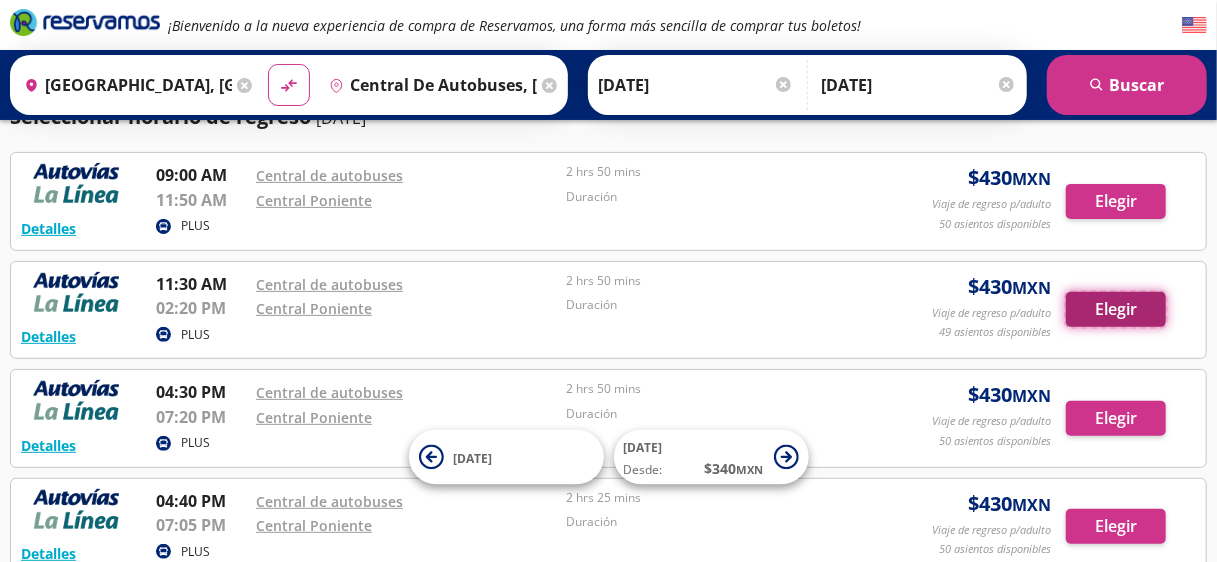 click on "Elegir" at bounding box center (1116, 309) 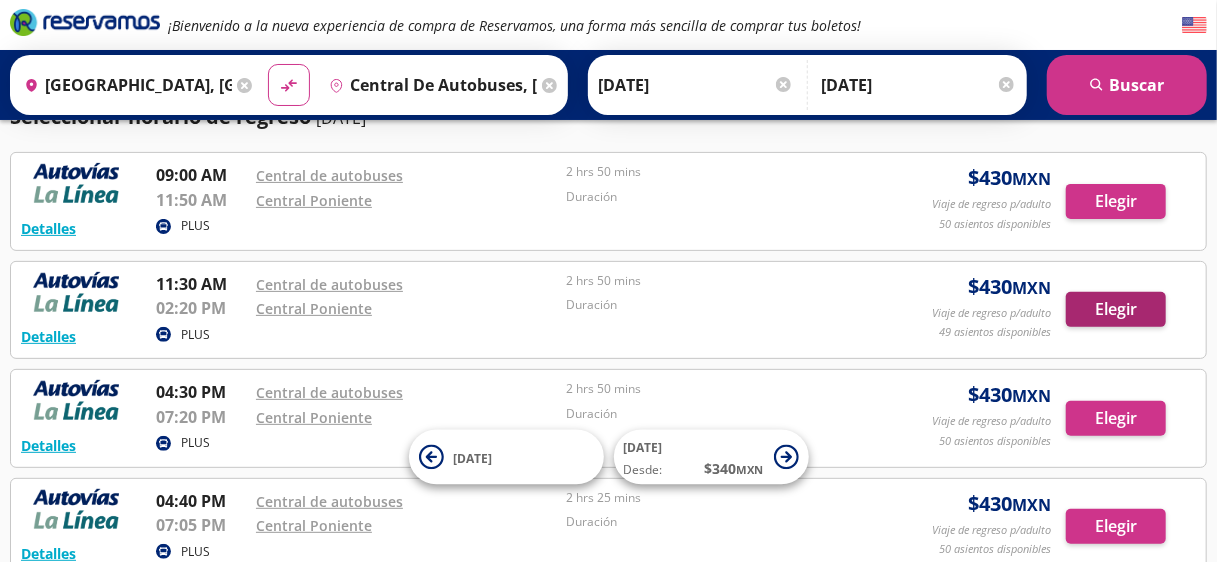 scroll, scrollTop: 0, scrollLeft: 0, axis: both 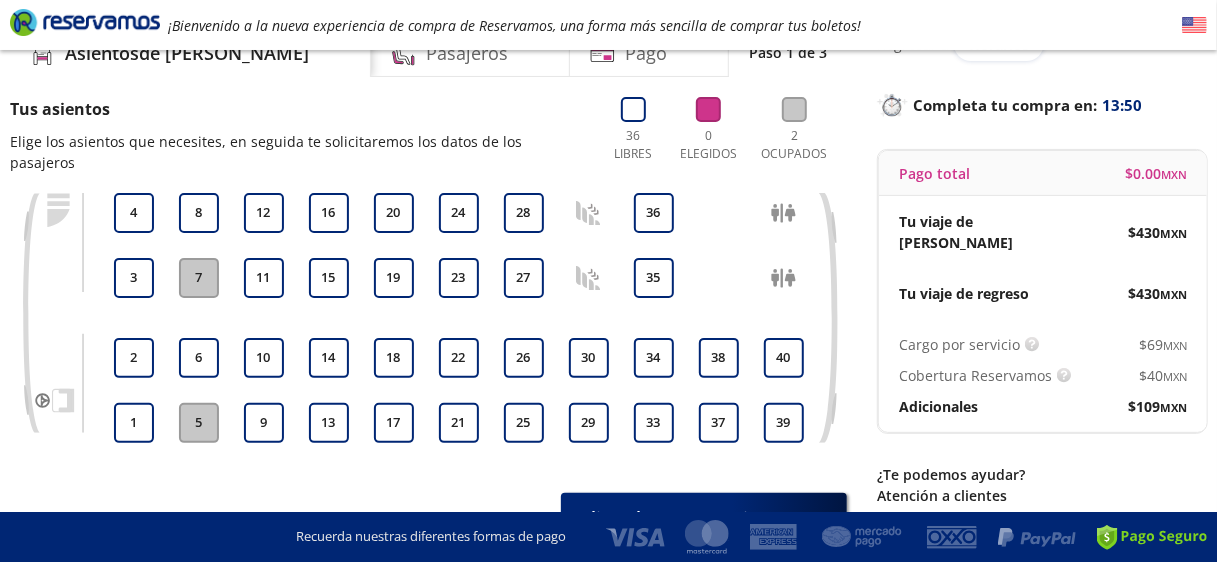 drag, startPoint x: 1118, startPoint y: 378, endPoint x: 1199, endPoint y: 373, distance: 81.154175 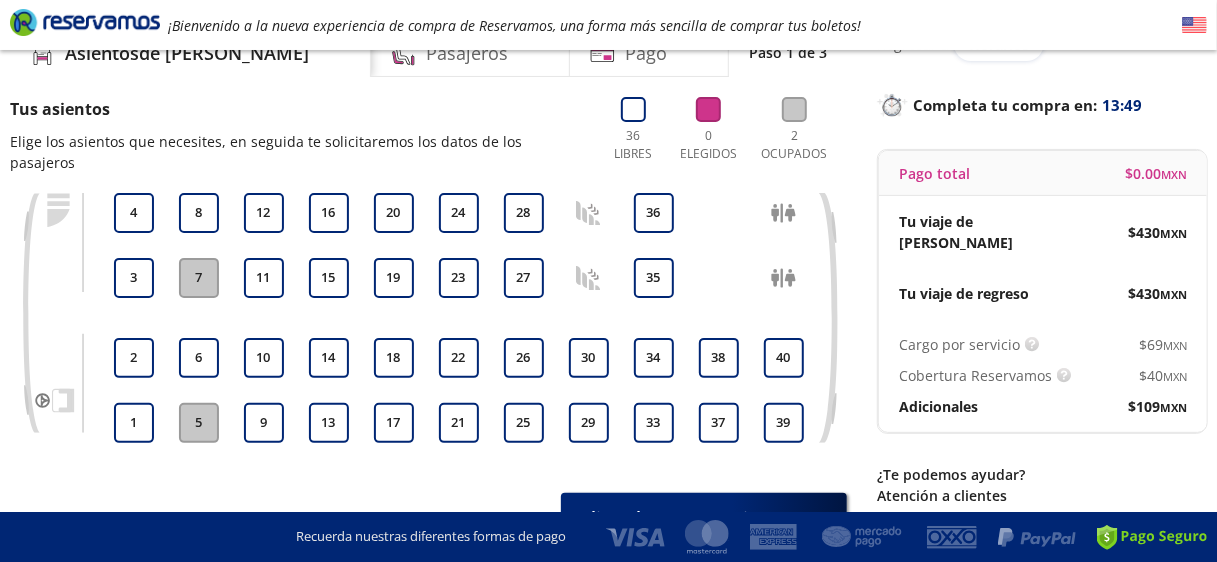 click on "Cargo por servicio  Esto nos permite seguir trabajando para ofrecerte la mayor cobertura de rutas y brindarte una experiencia de compra segura y garantizada. $ 69  MXN Cobertura Reservamos  Sólo 1 cambio (mínimo con solicitud 6 horas previas a la salida del viaje). Válido con la misma línea que realizaste la compra. $ 40  MXN Adicionales  $ 109  MXN" at bounding box center [1043, 375] 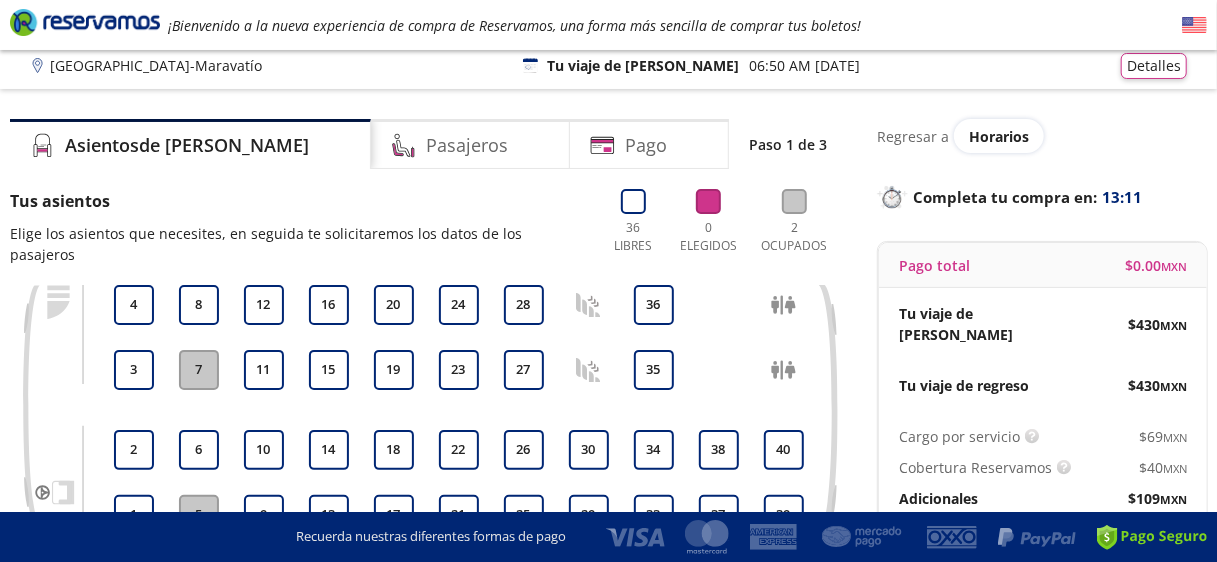 scroll, scrollTop: 0, scrollLeft: 0, axis: both 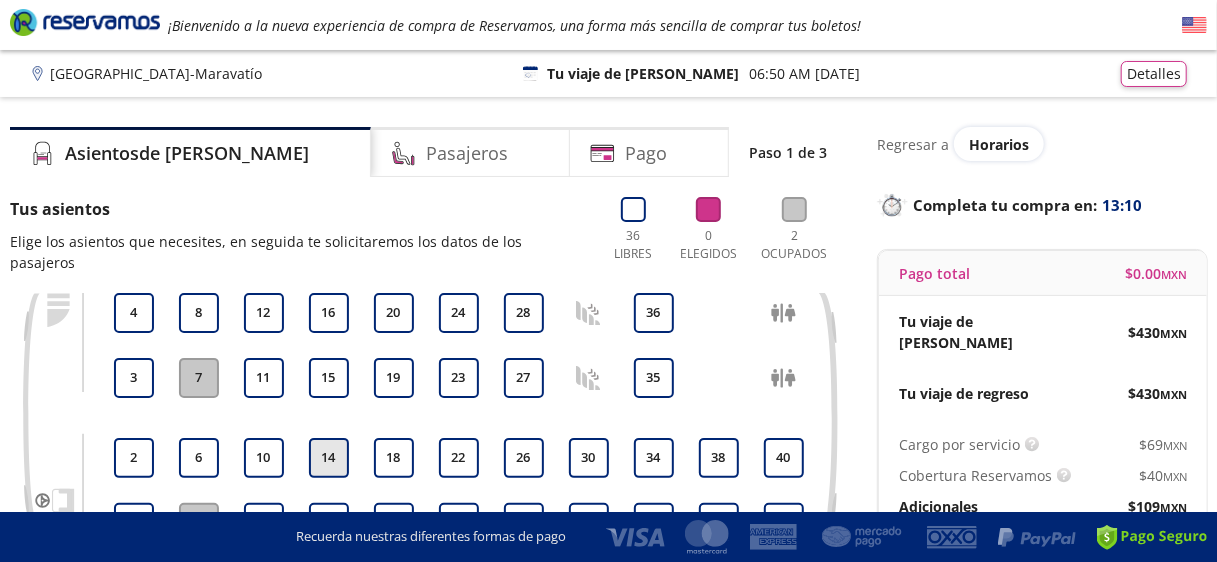 click on "14" at bounding box center [329, 458] 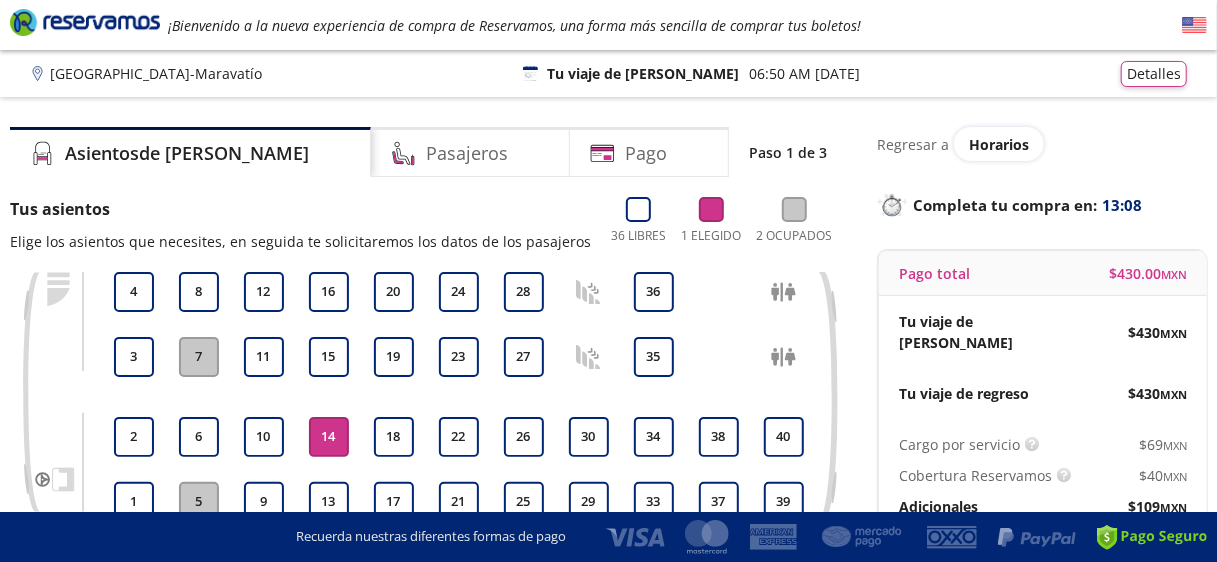 scroll, scrollTop: 200, scrollLeft: 0, axis: vertical 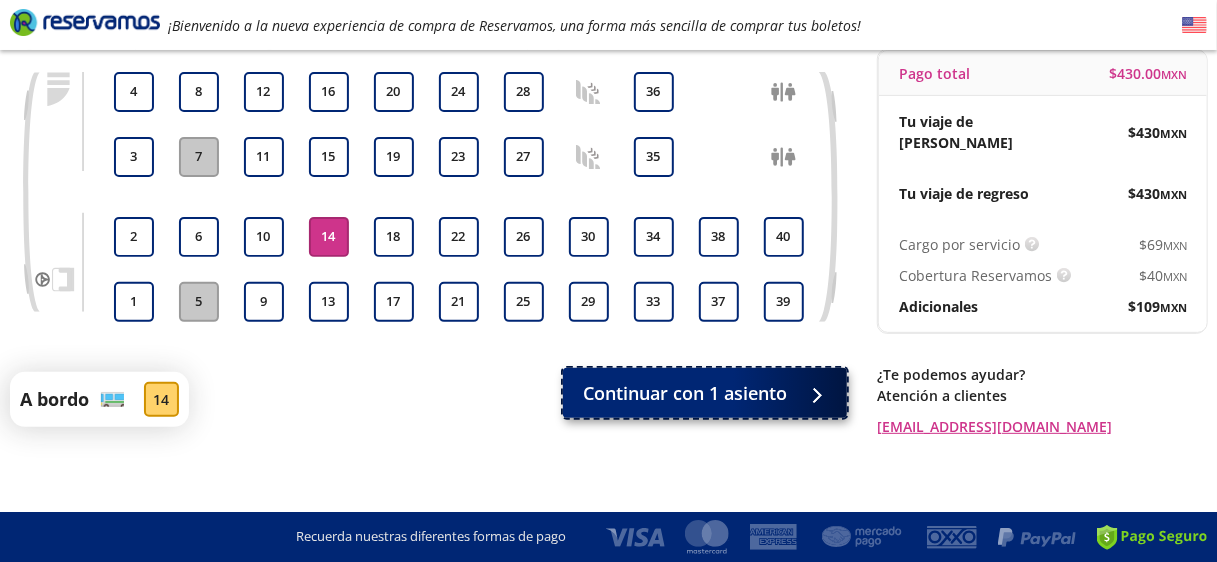 click on "Continuar con 1 asiento" at bounding box center [705, 393] 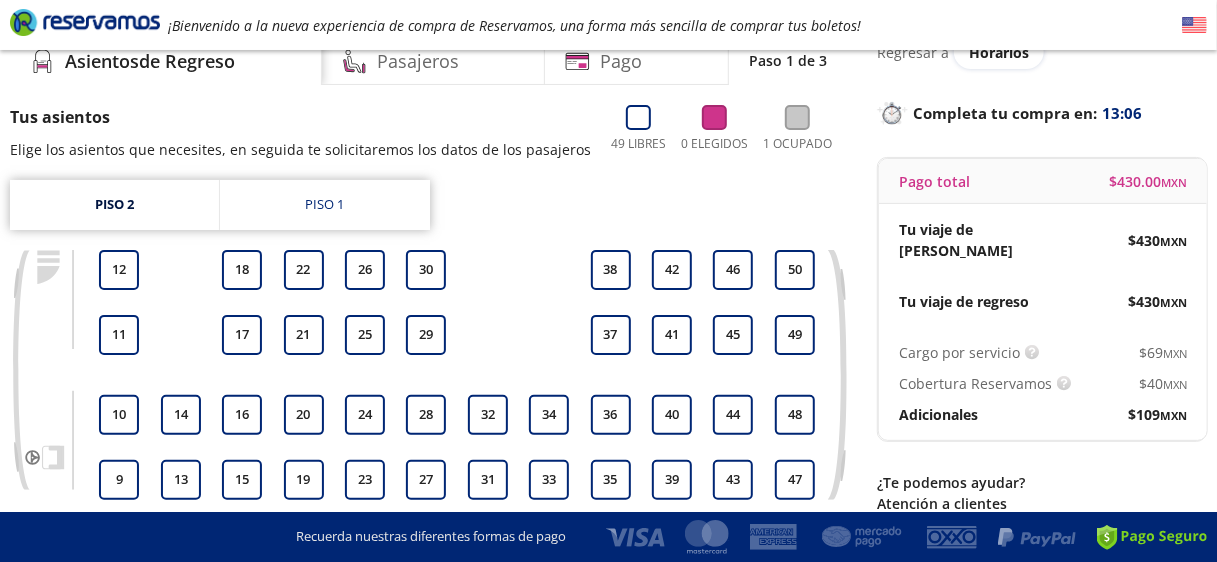 scroll, scrollTop: 200, scrollLeft: 0, axis: vertical 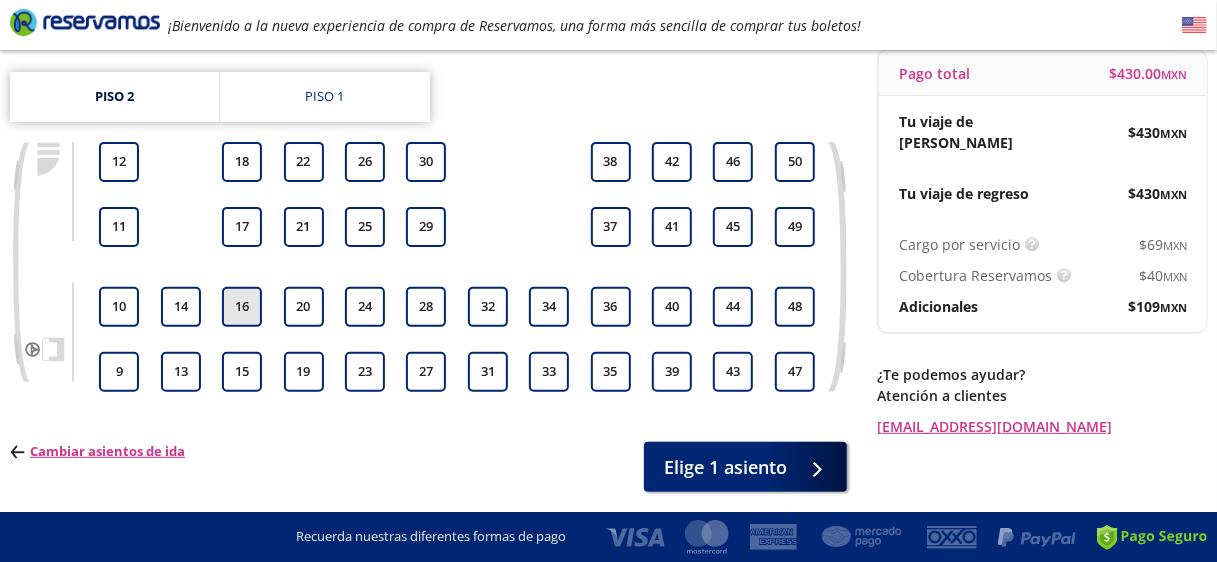 click on "16" at bounding box center (242, 307) 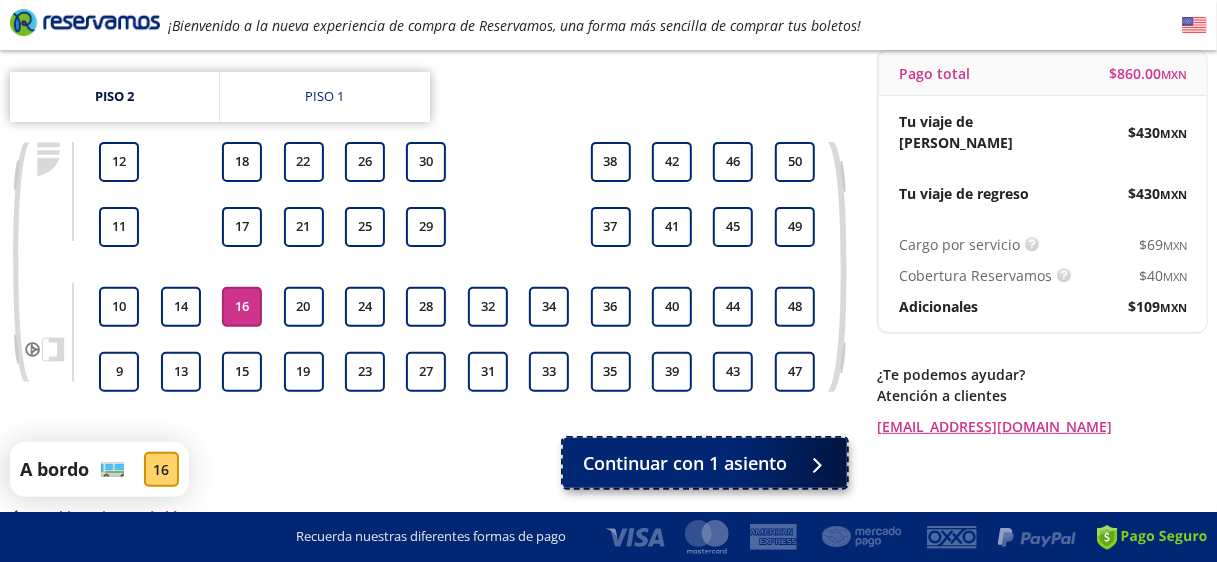 click at bounding box center (812, 463) 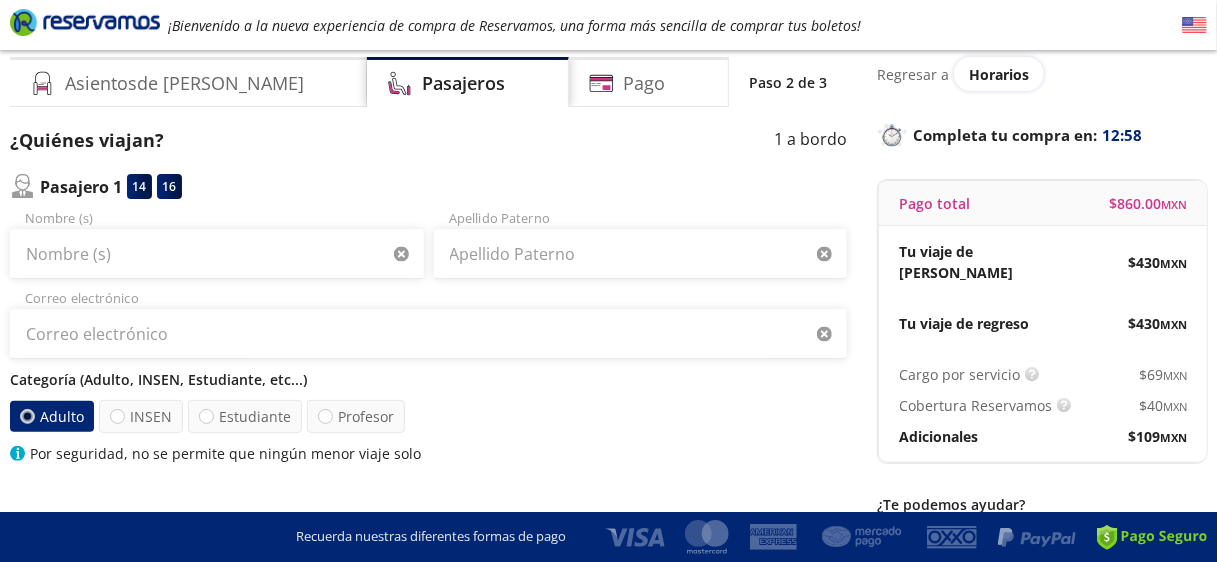 scroll, scrollTop: 100, scrollLeft: 0, axis: vertical 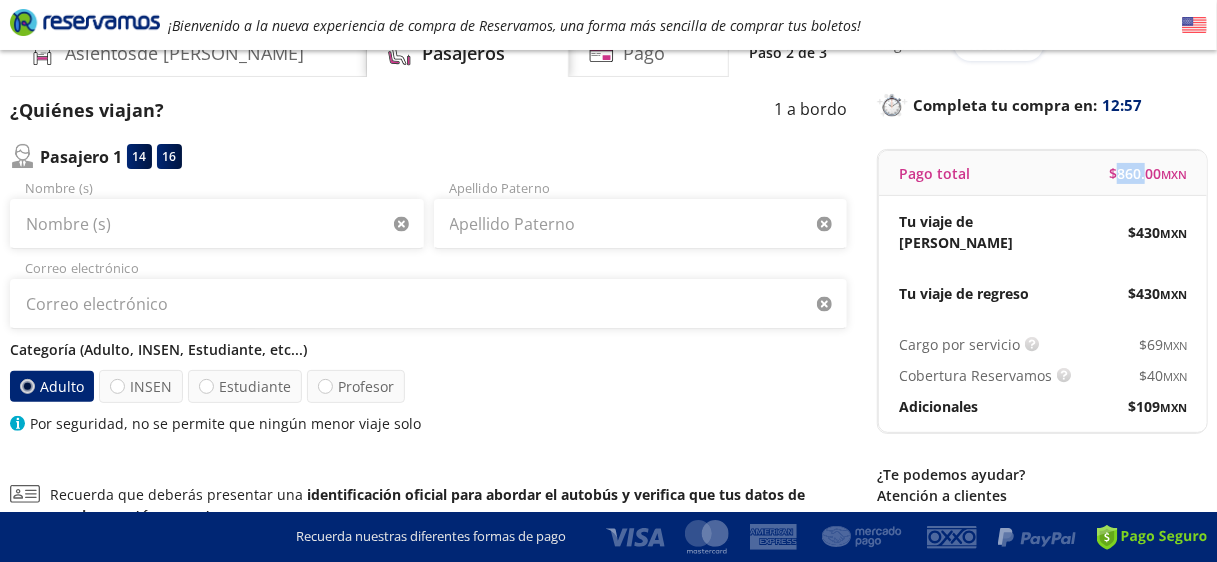 drag, startPoint x: 1115, startPoint y: 160, endPoint x: 1144, endPoint y: 165, distance: 29.427877 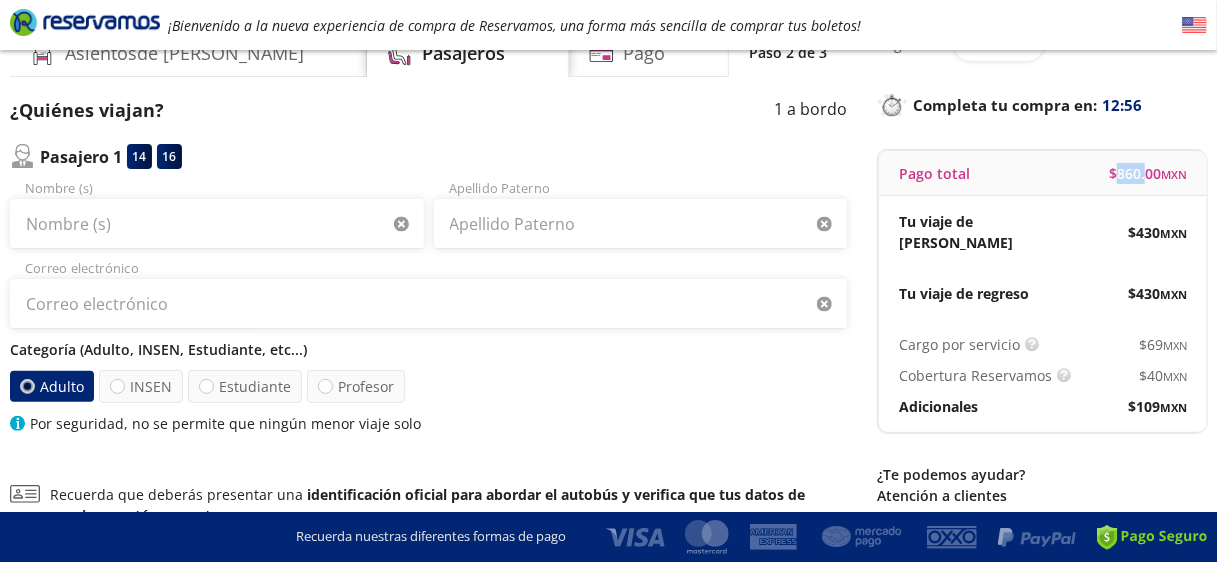 drag, startPoint x: 1122, startPoint y: 378, endPoint x: 1219, endPoint y: 388, distance: 97.5141 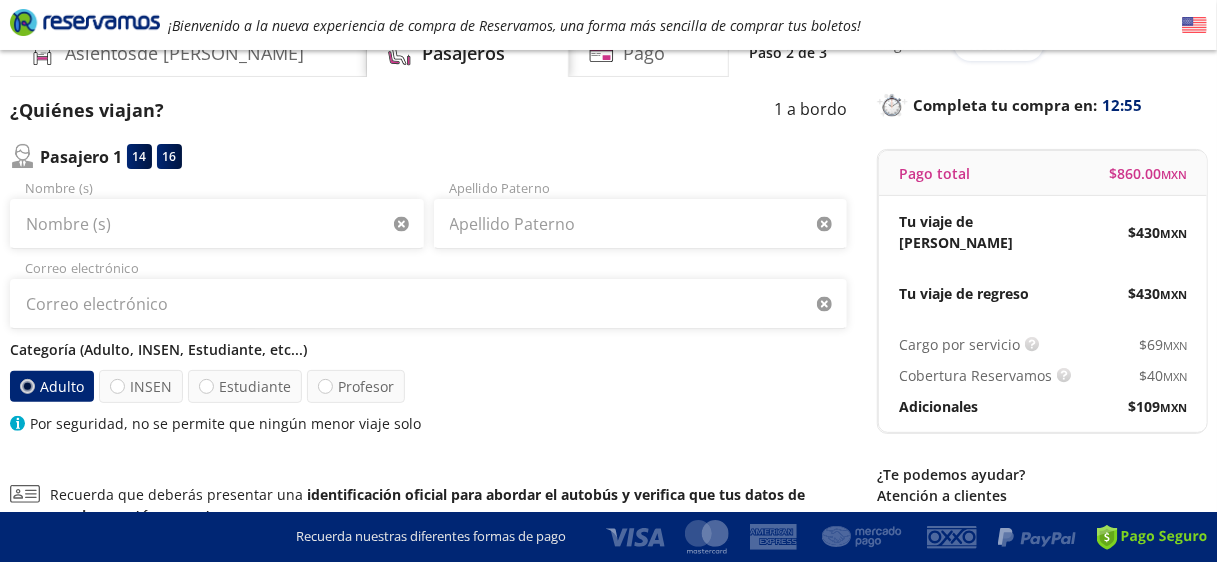 click on "$ 40  MXN" at bounding box center (1129, 375) 